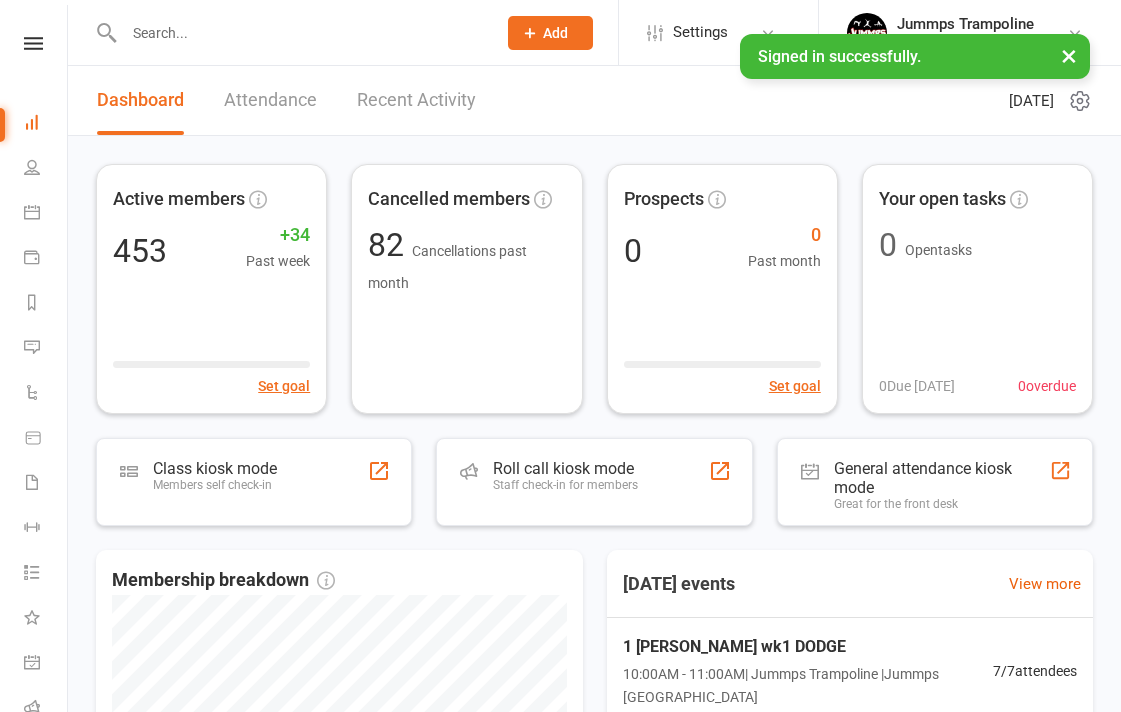scroll, scrollTop: 0, scrollLeft: 0, axis: both 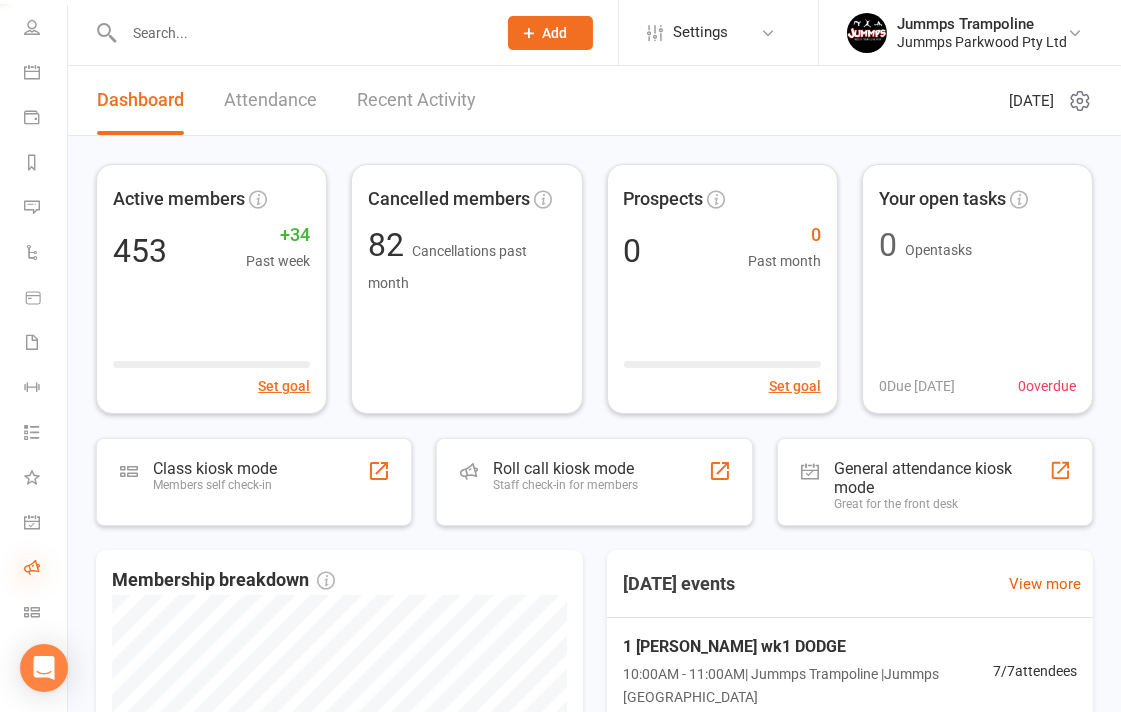 click at bounding box center (32, 567) 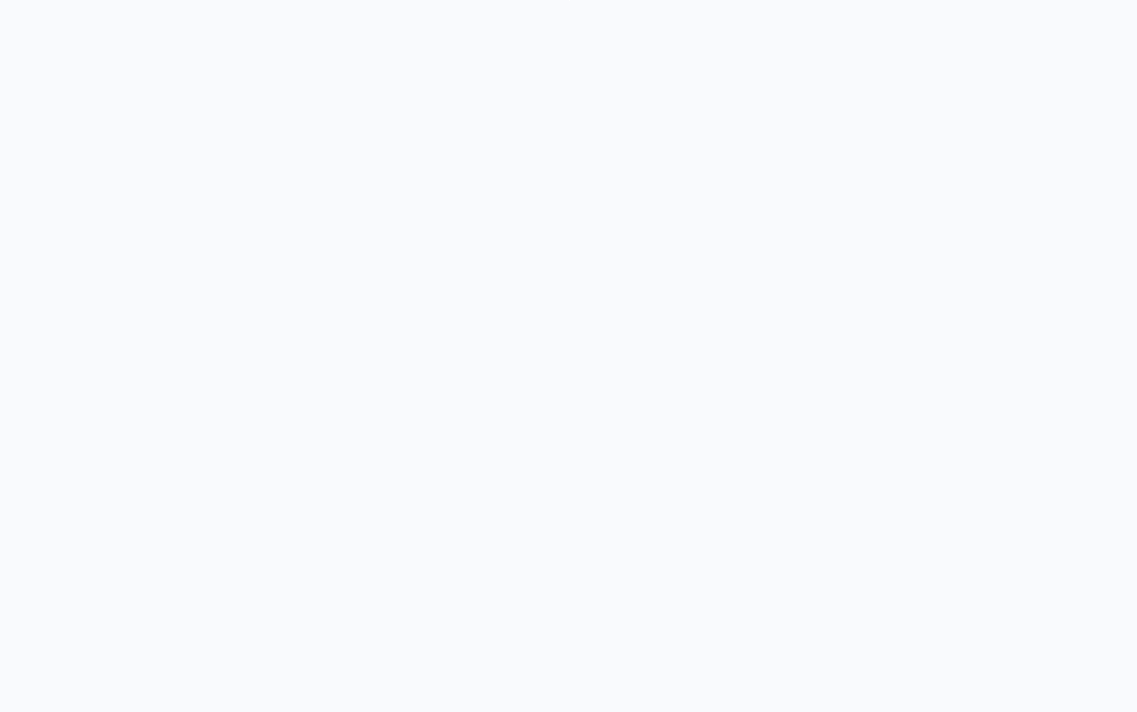 scroll, scrollTop: 0, scrollLeft: 0, axis: both 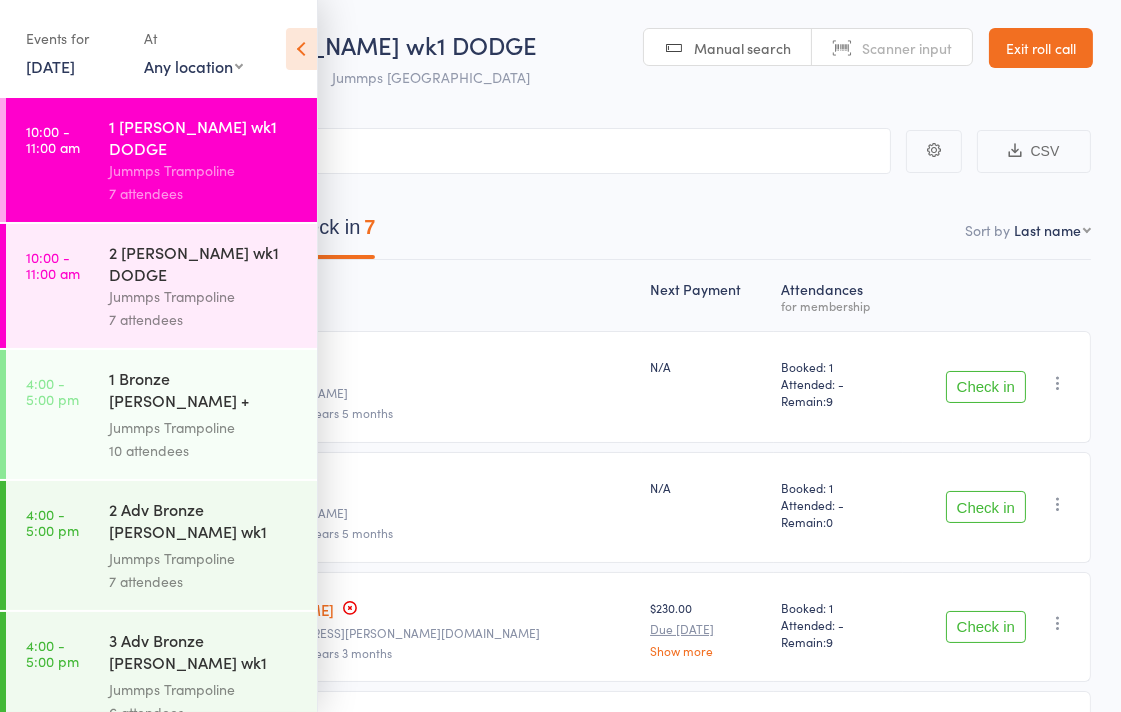 click on "1 [PERSON_NAME] wk1 DODGE" at bounding box center [204, 137] 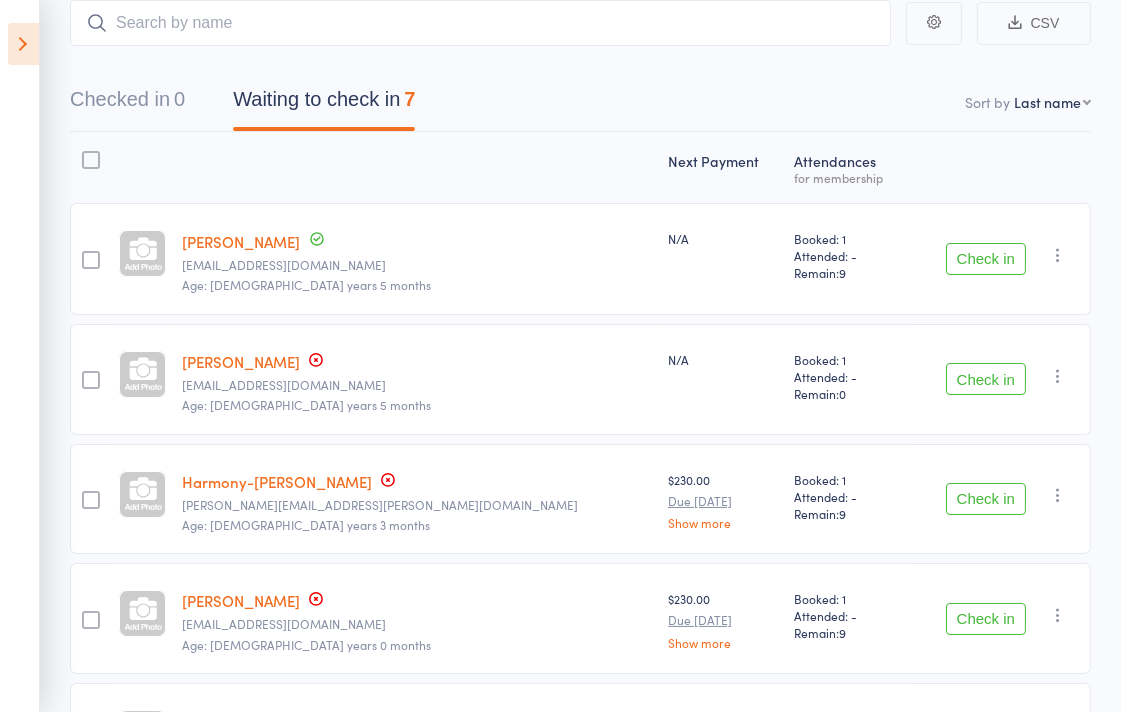 scroll, scrollTop: 1, scrollLeft: 0, axis: vertical 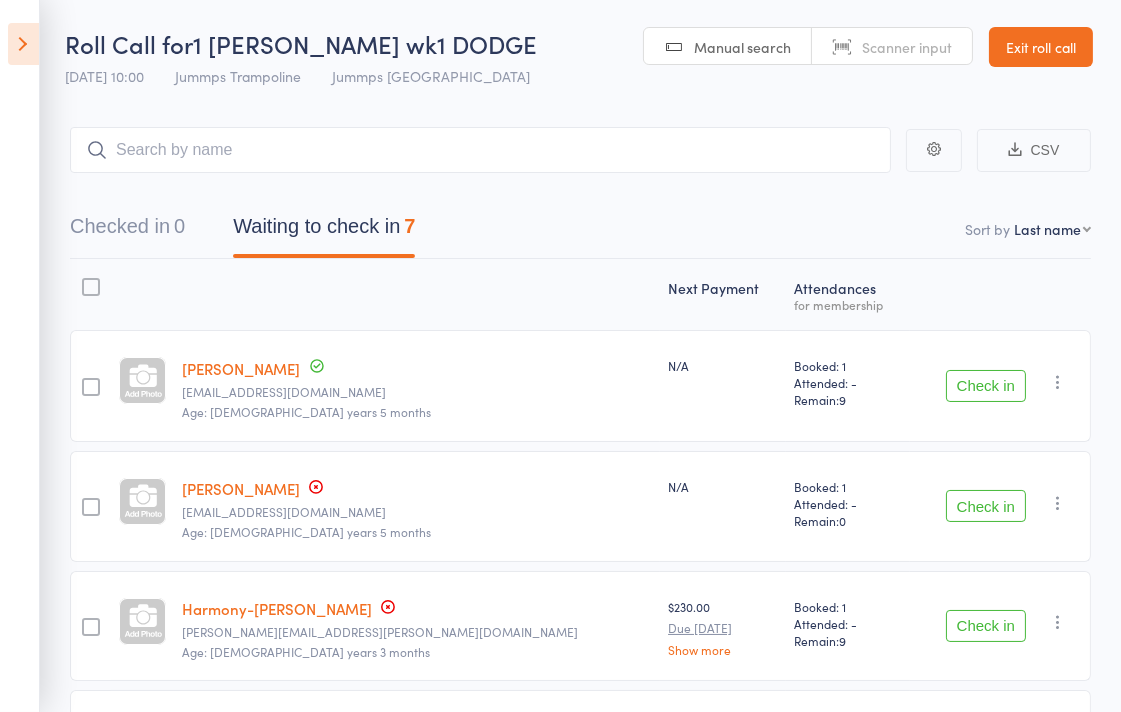 click on "Checked in  0 Waiting to check in  7" at bounding box center (580, 231) 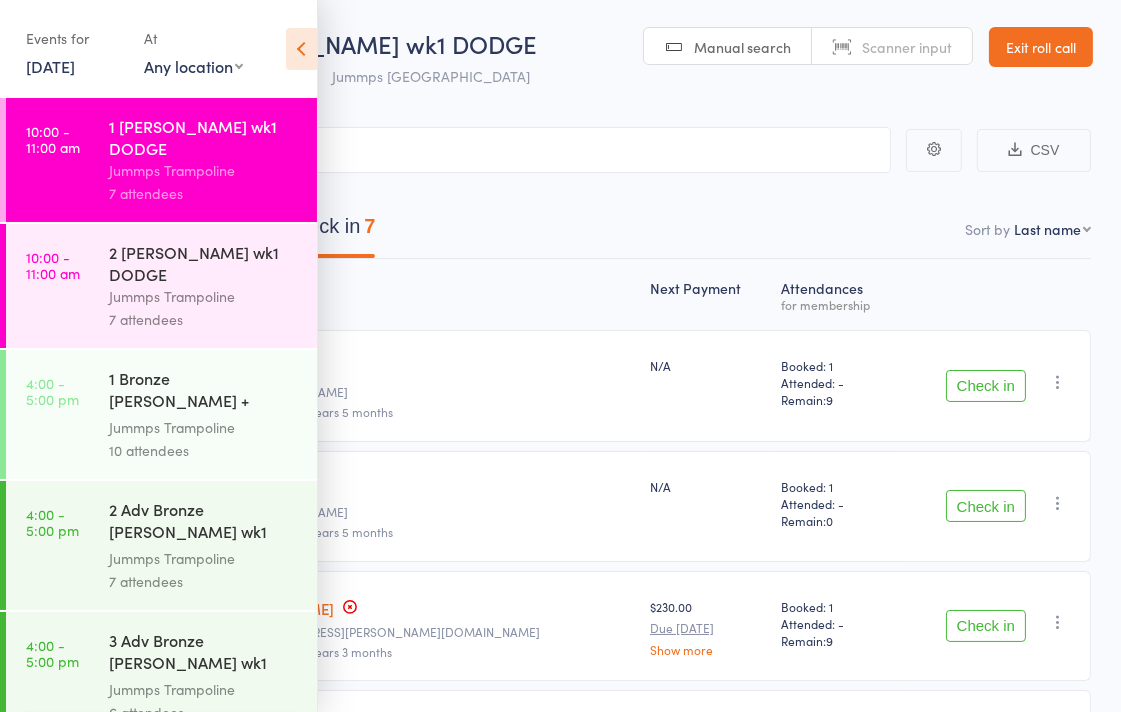 click on "7 attendees" at bounding box center (204, 319) 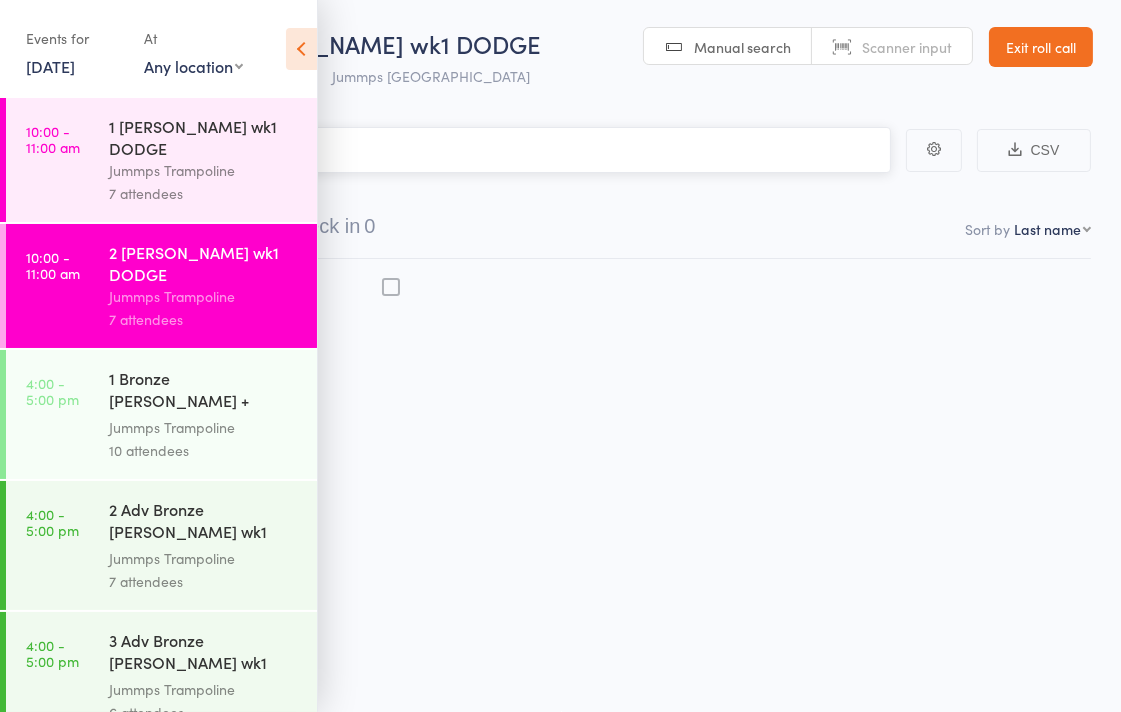 click on "Jummps Trampoline" at bounding box center (204, 296) 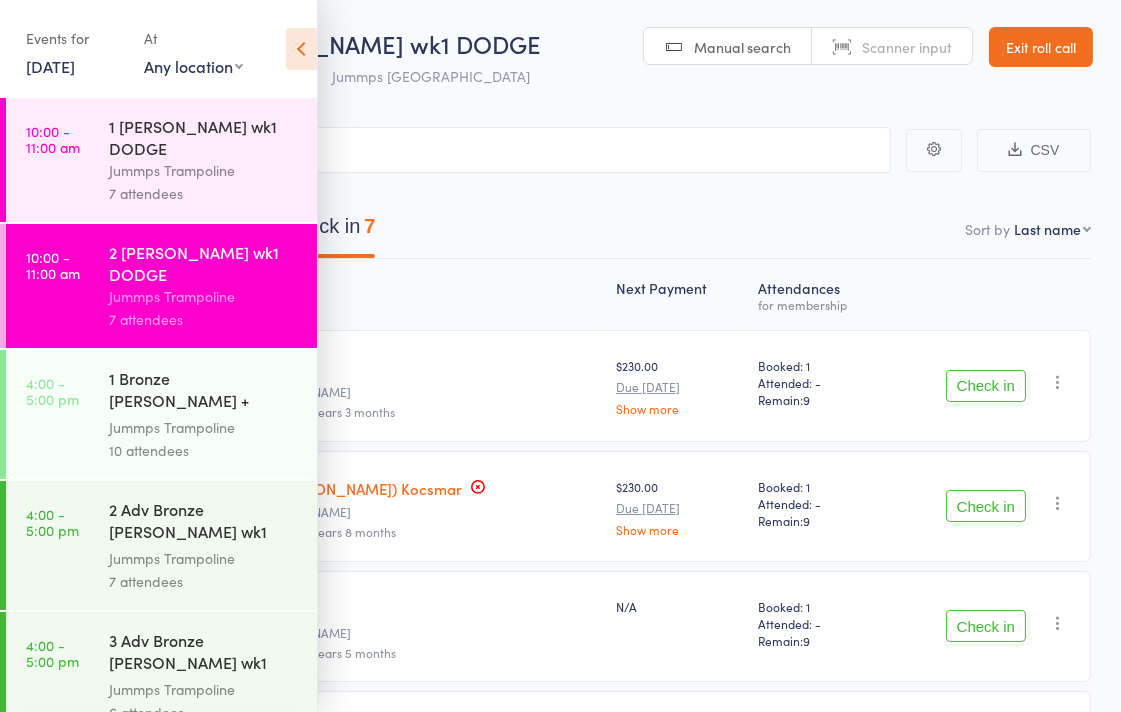 click at bounding box center (301, 49) 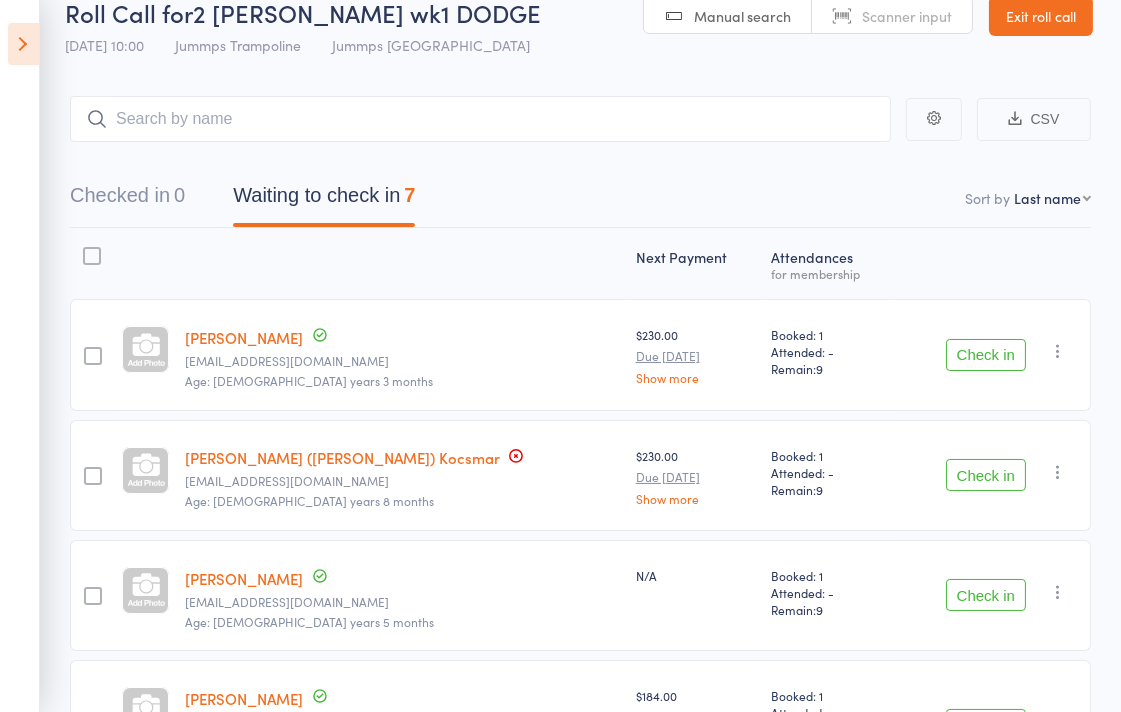 scroll, scrollTop: 0, scrollLeft: 0, axis: both 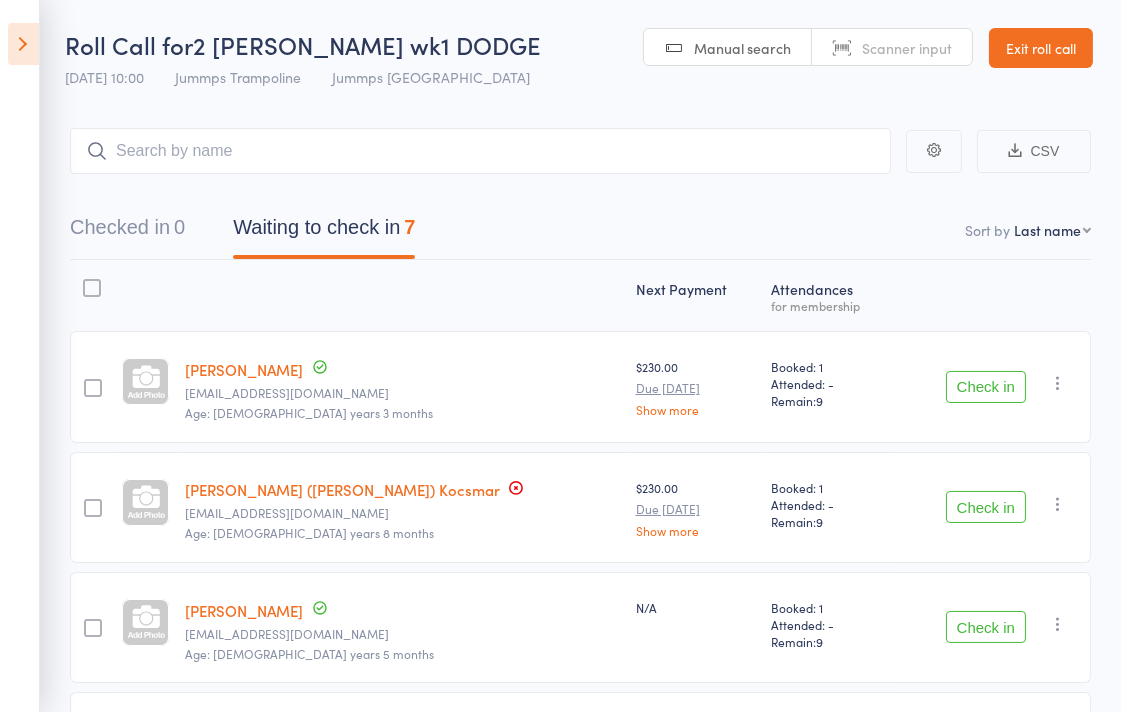 click at bounding box center [23, 44] 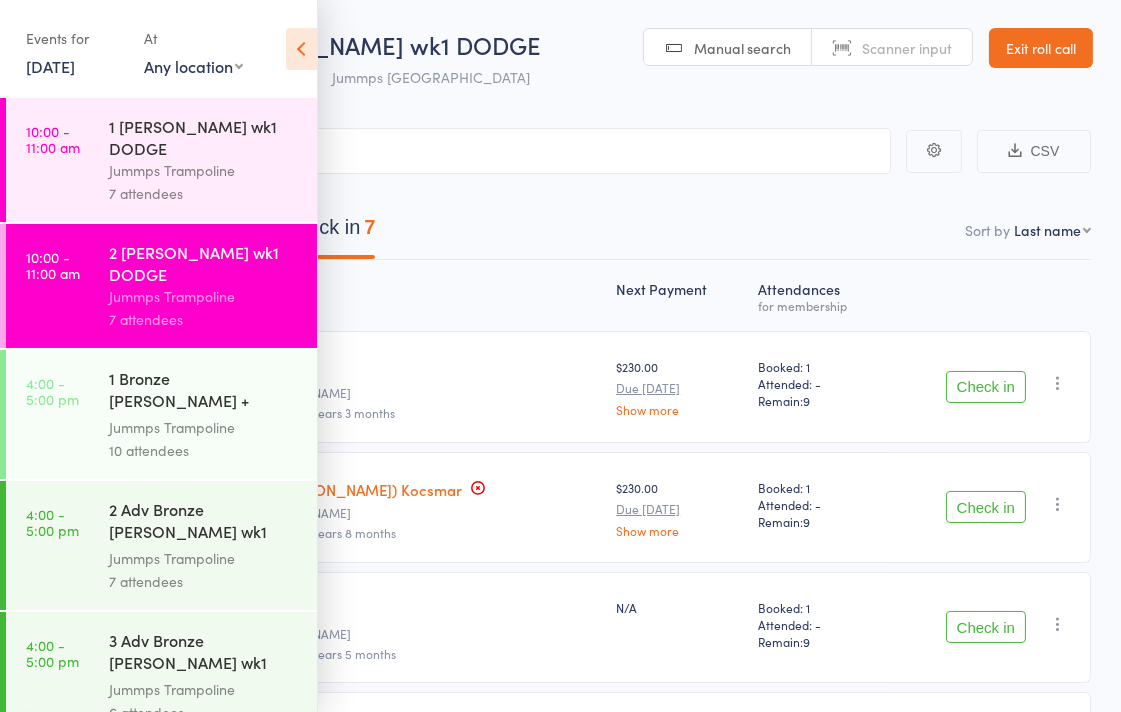 click on "2 [PERSON_NAME] wk1 DODGE" at bounding box center [204, 263] 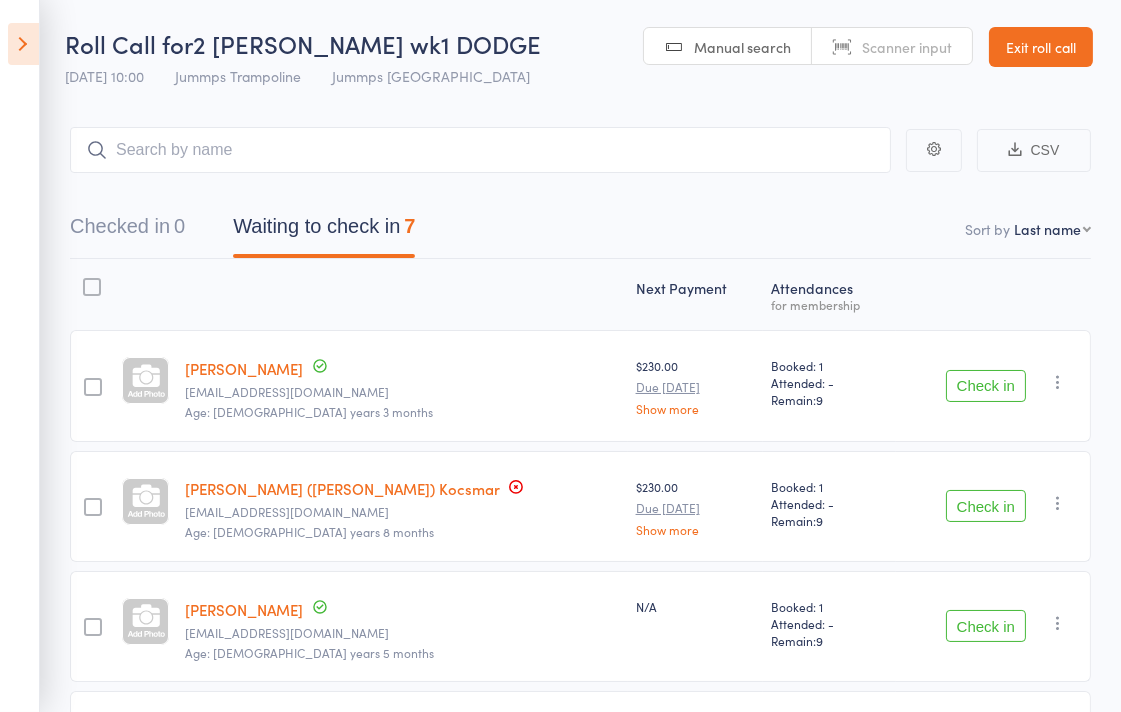 scroll, scrollTop: 2, scrollLeft: 0, axis: vertical 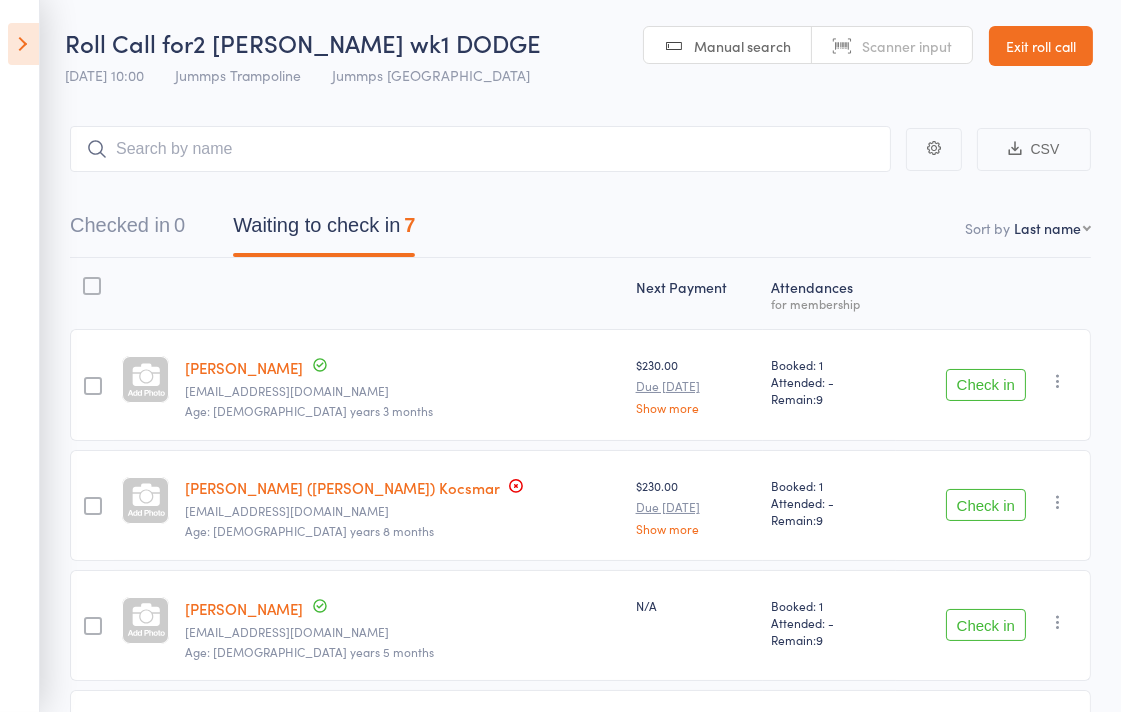click at bounding box center (23, 44) 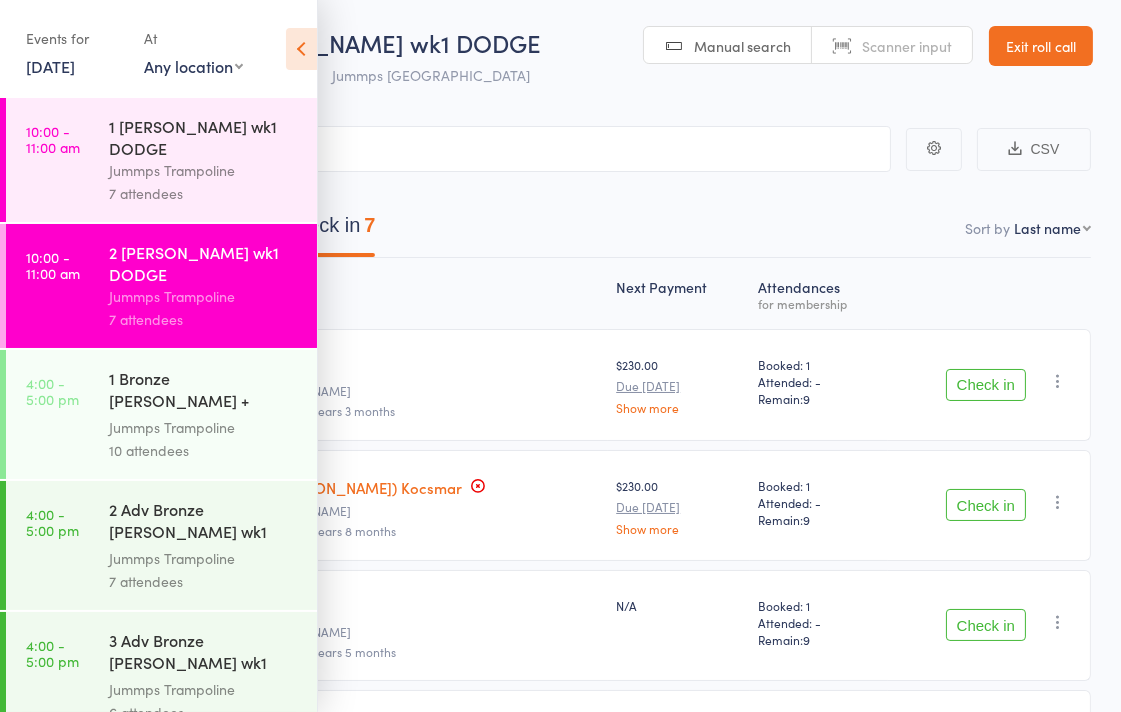 click on "Jummps Trampoline" at bounding box center [204, 170] 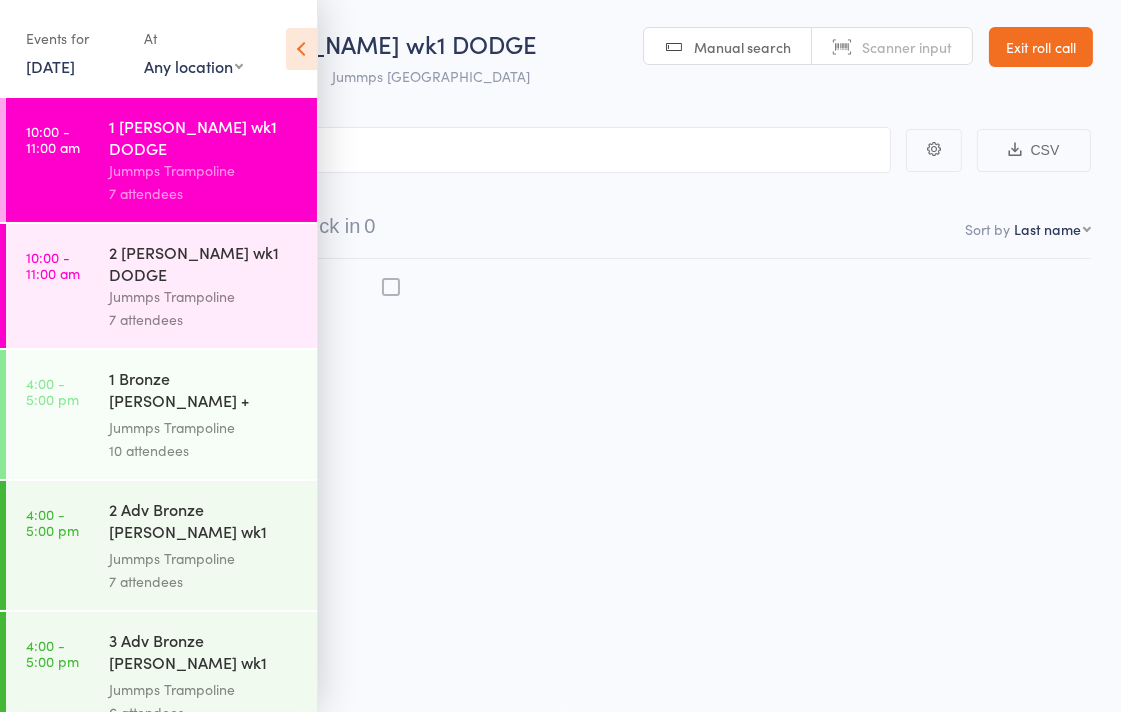 scroll, scrollTop: 1, scrollLeft: 0, axis: vertical 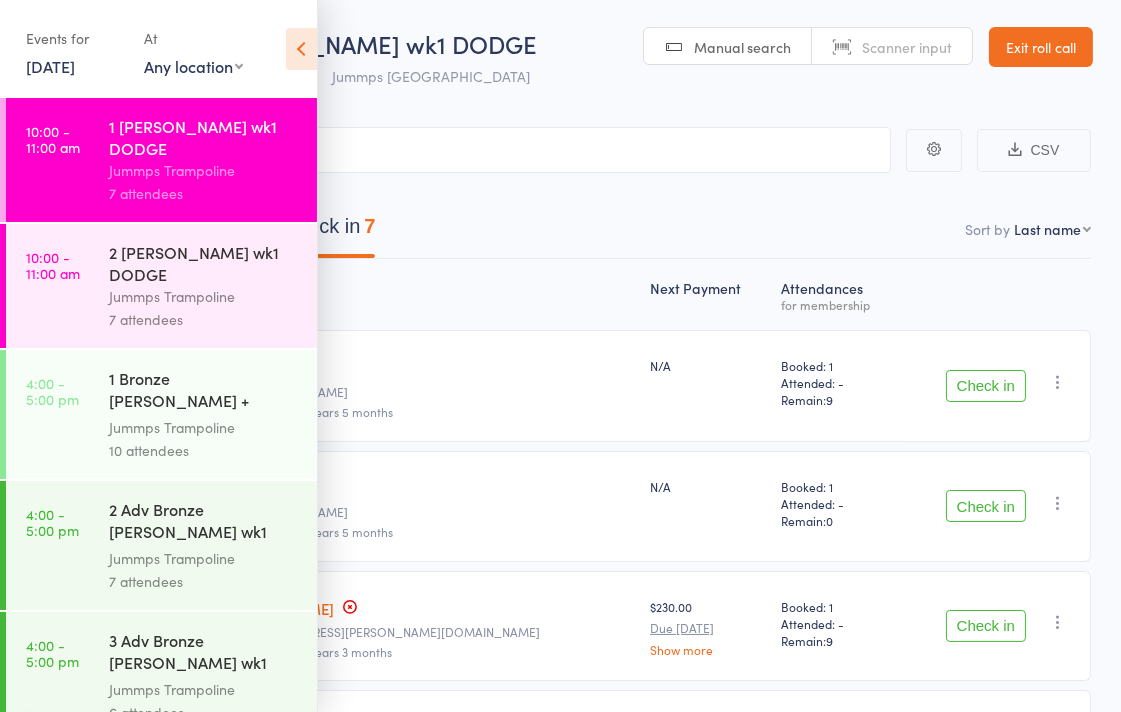 click at bounding box center (301, 49) 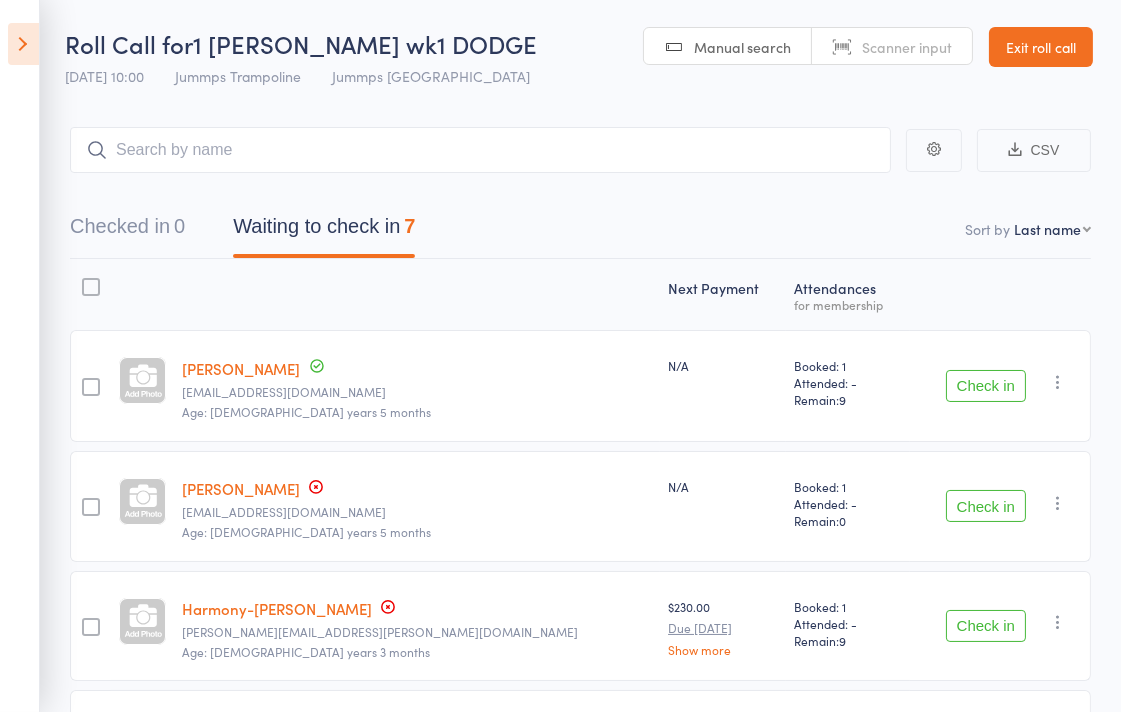 click at bounding box center [23, 44] 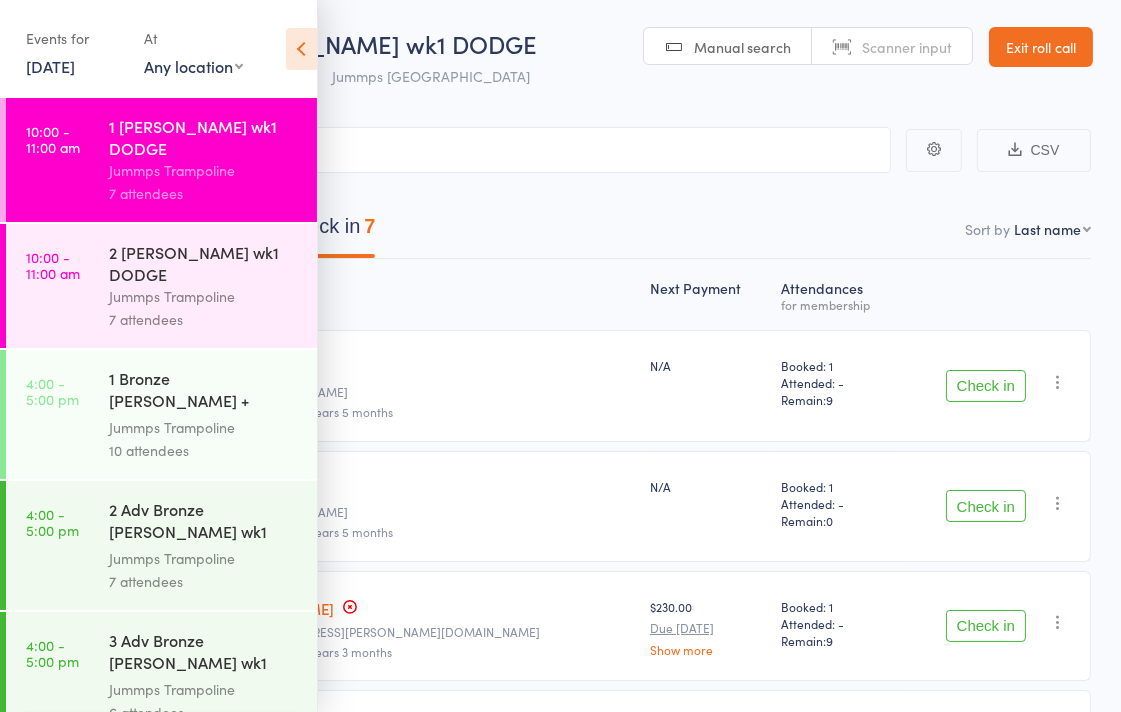 click on "Jummps Trampoline" at bounding box center (204, 296) 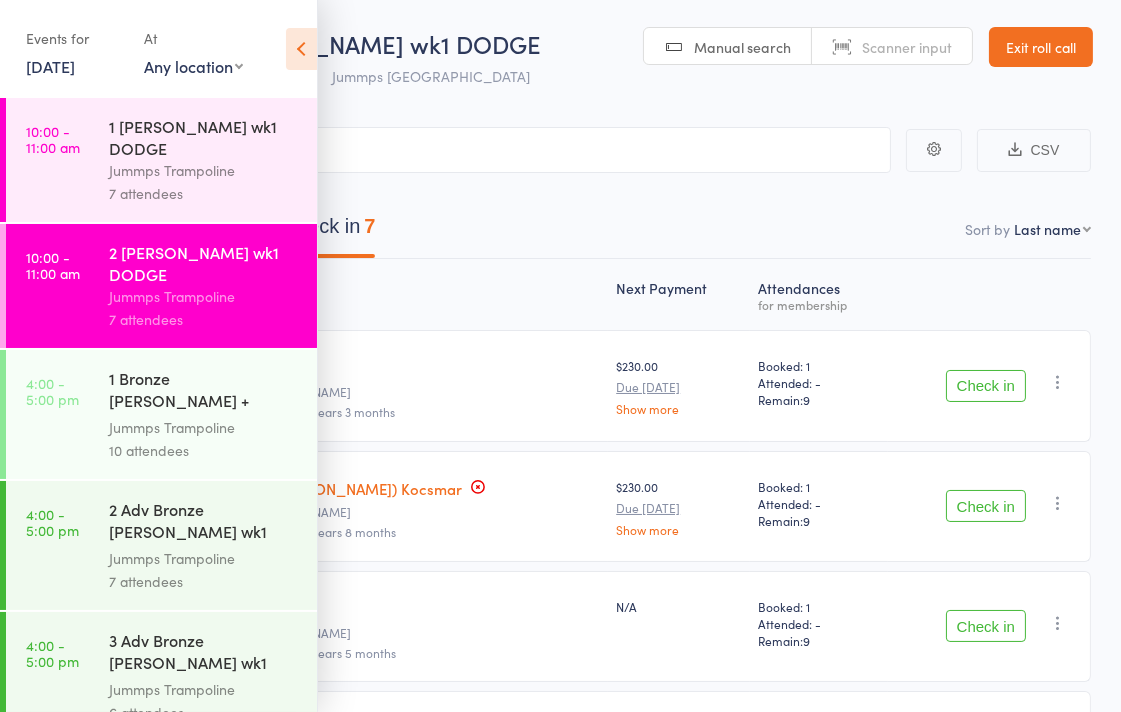 click at bounding box center (301, 49) 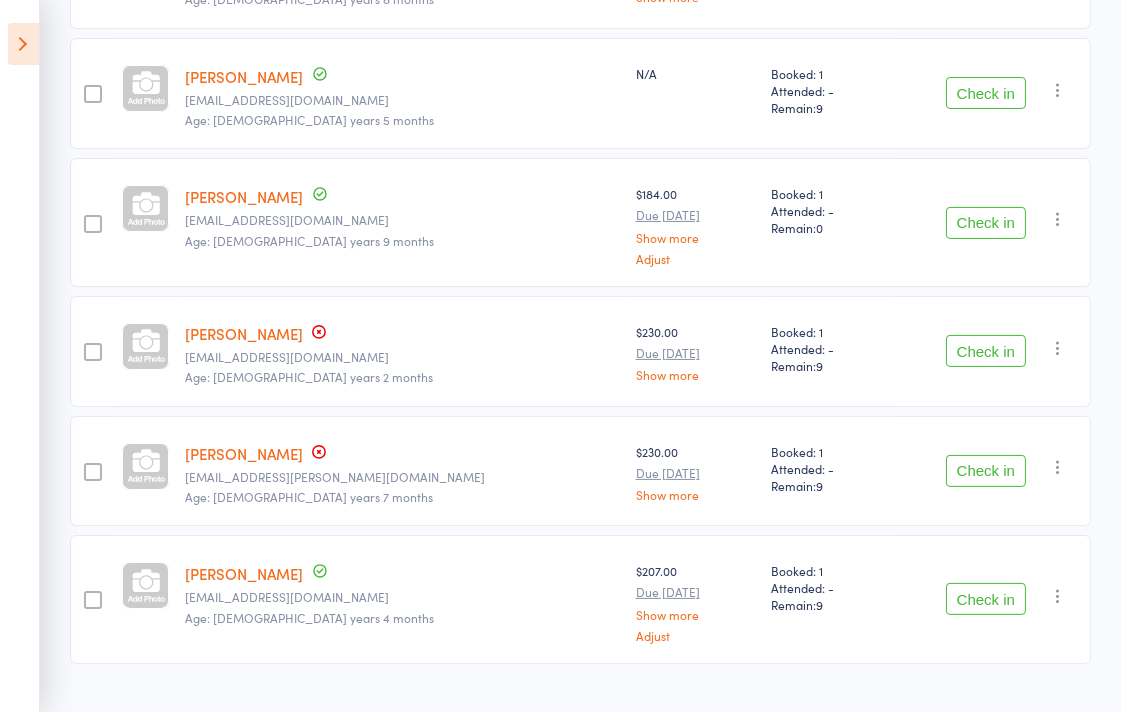 scroll, scrollTop: 547, scrollLeft: 0, axis: vertical 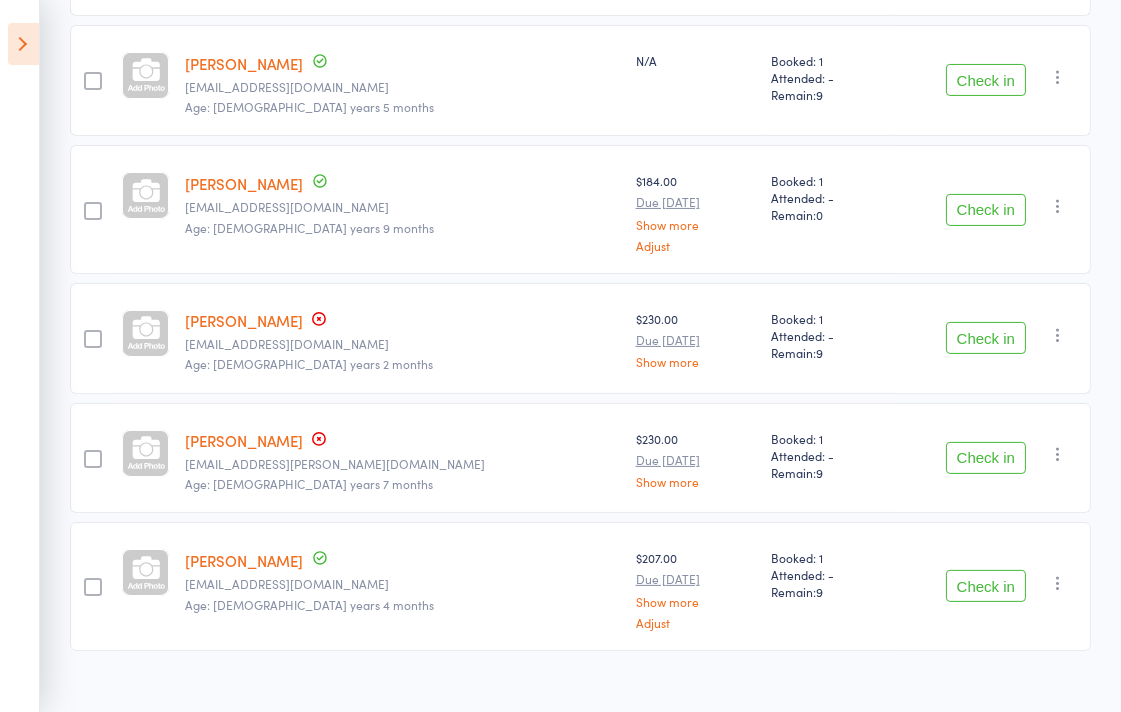 click on "Age: 4 years 7 months" at bounding box center (402, 484) 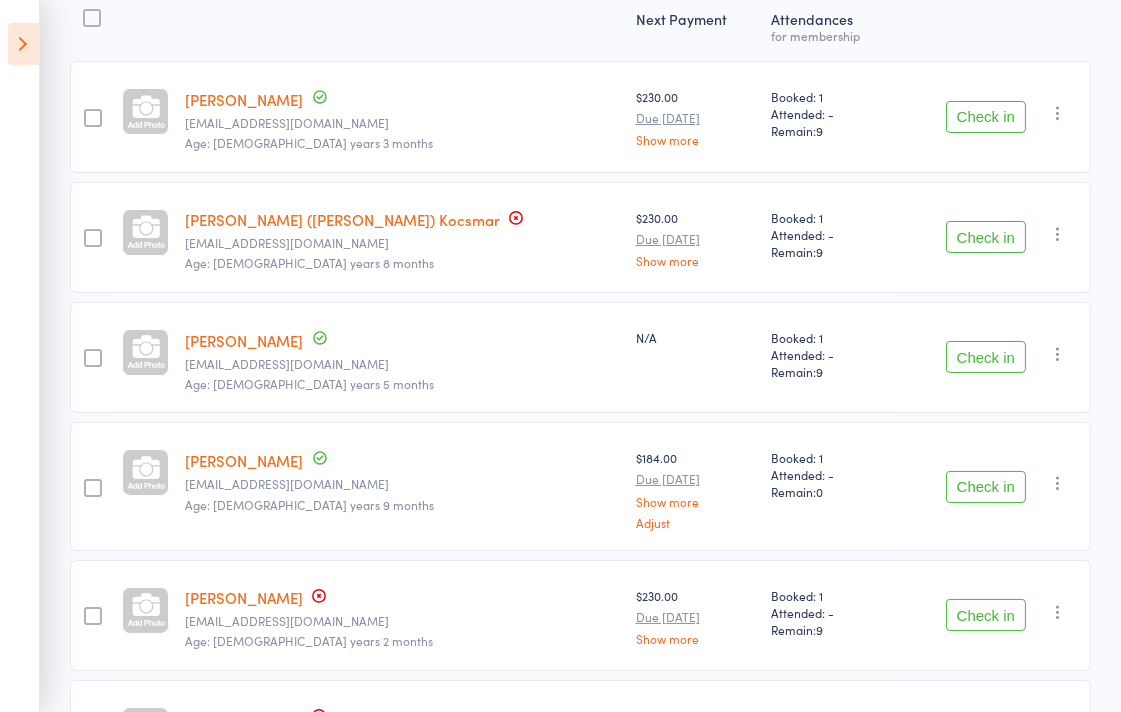 scroll, scrollTop: 0, scrollLeft: 0, axis: both 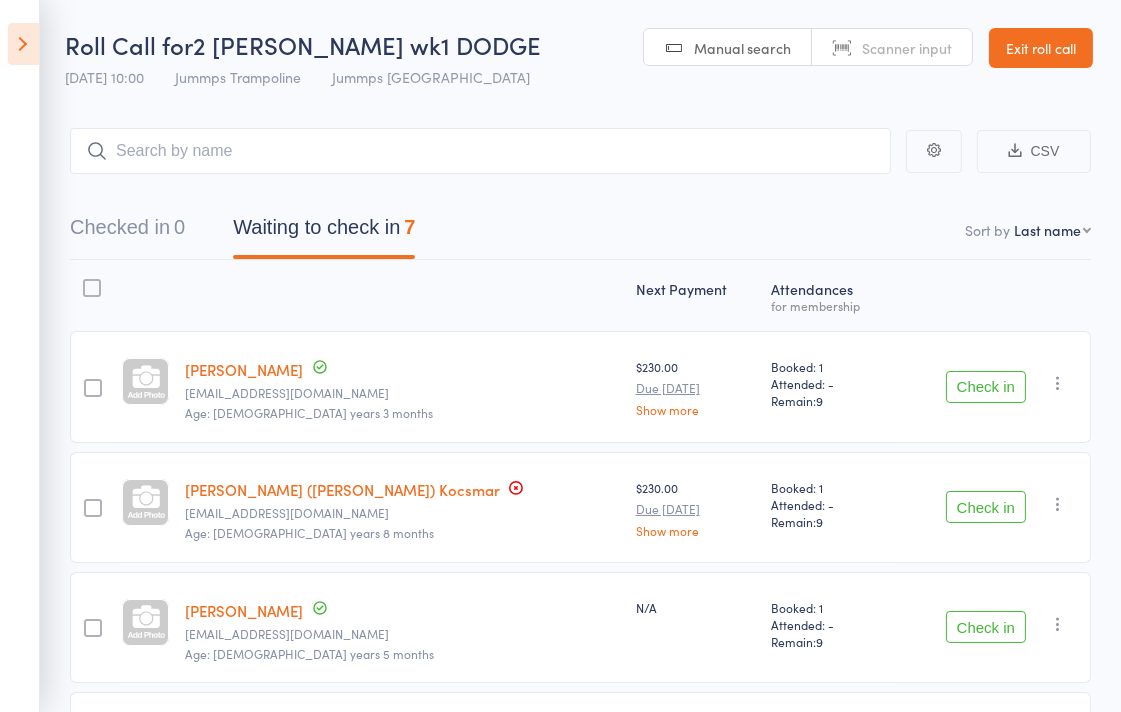 click on "Exit roll call" at bounding box center (1041, 48) 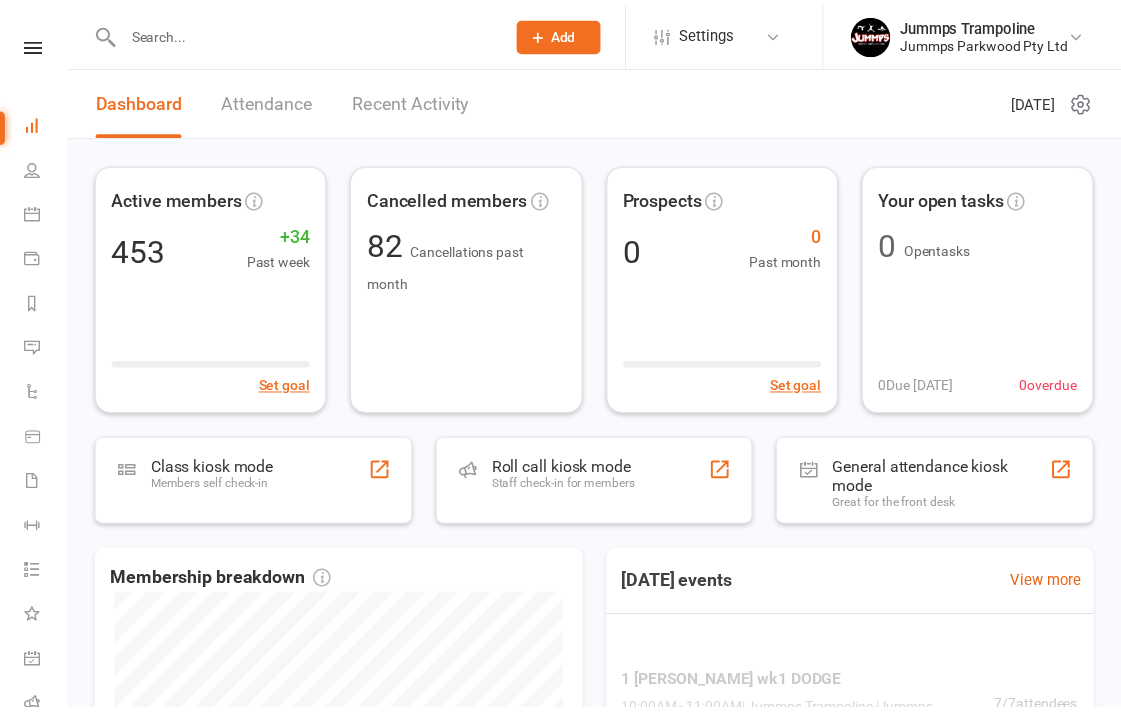 scroll, scrollTop: 0, scrollLeft: 0, axis: both 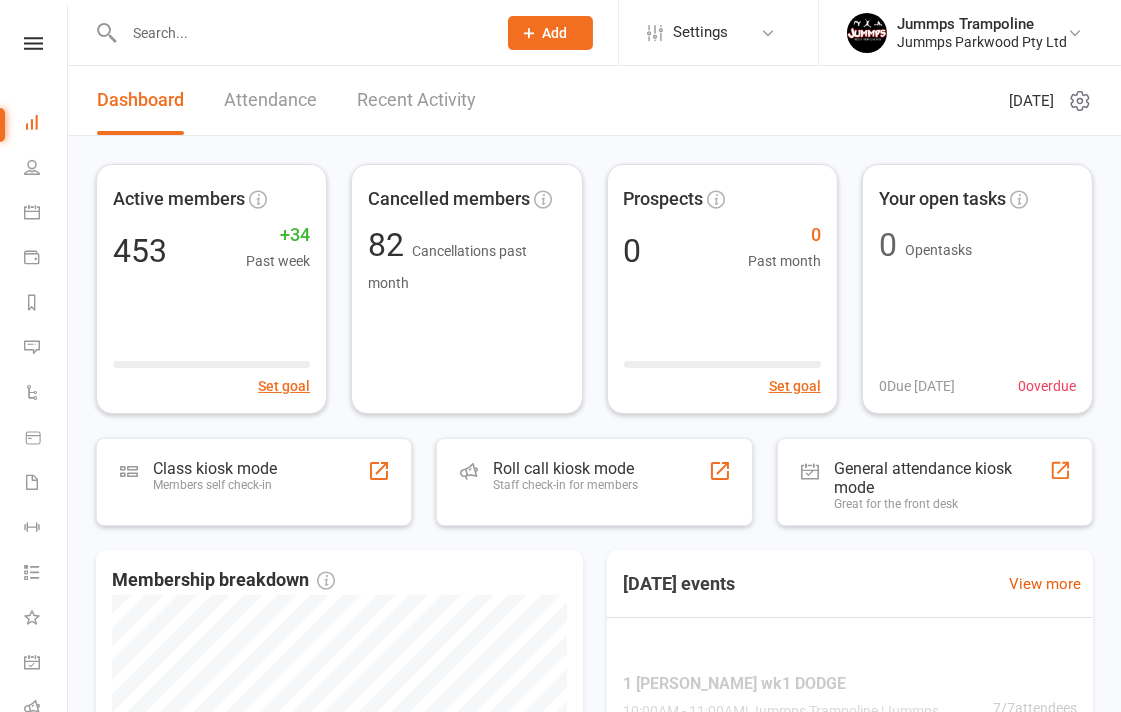 click at bounding box center (300, 33) 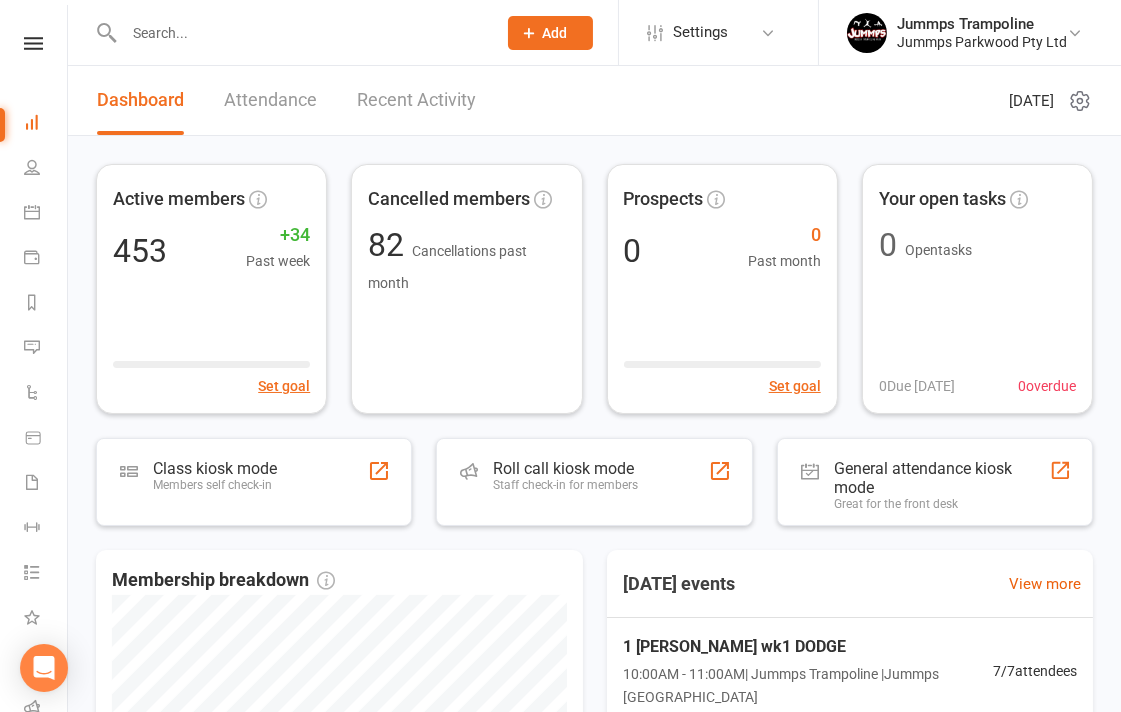 scroll, scrollTop: 0, scrollLeft: 0, axis: both 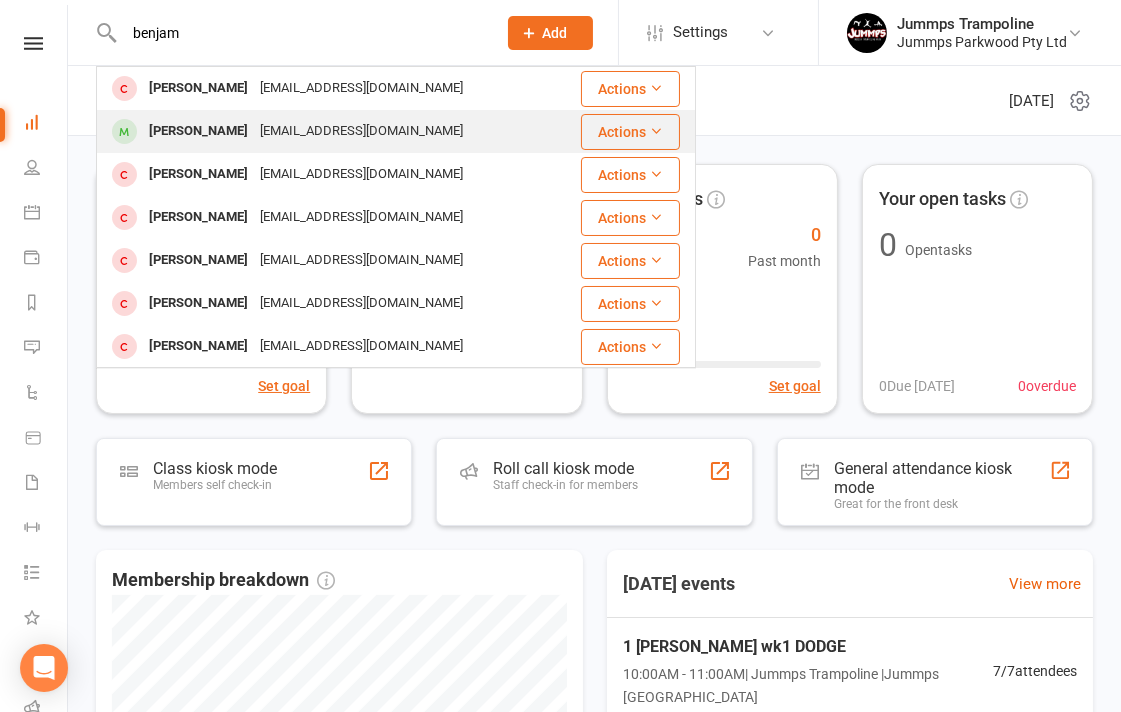 type on "benjam" 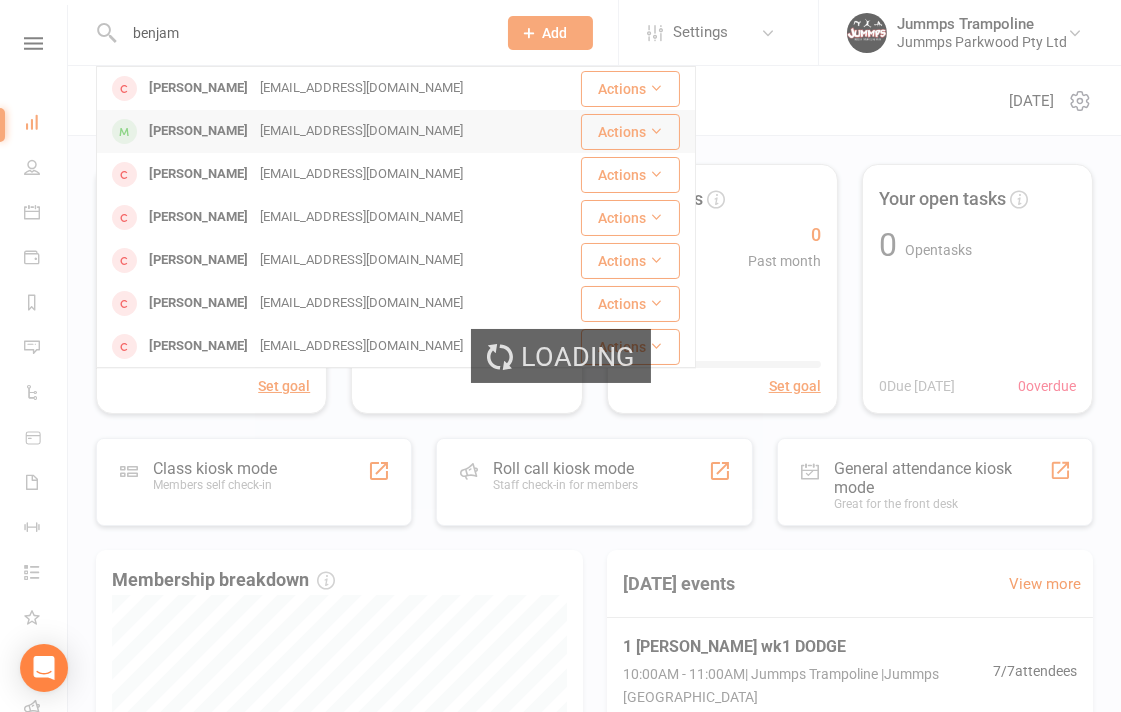 type 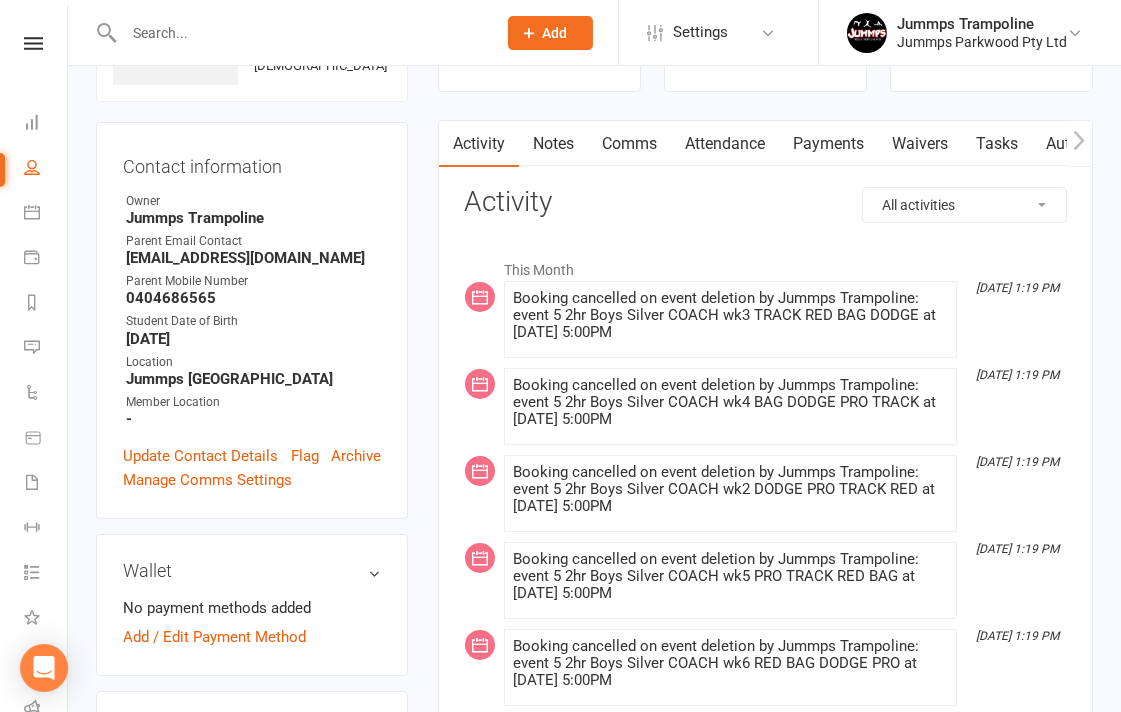 scroll, scrollTop: 0, scrollLeft: 0, axis: both 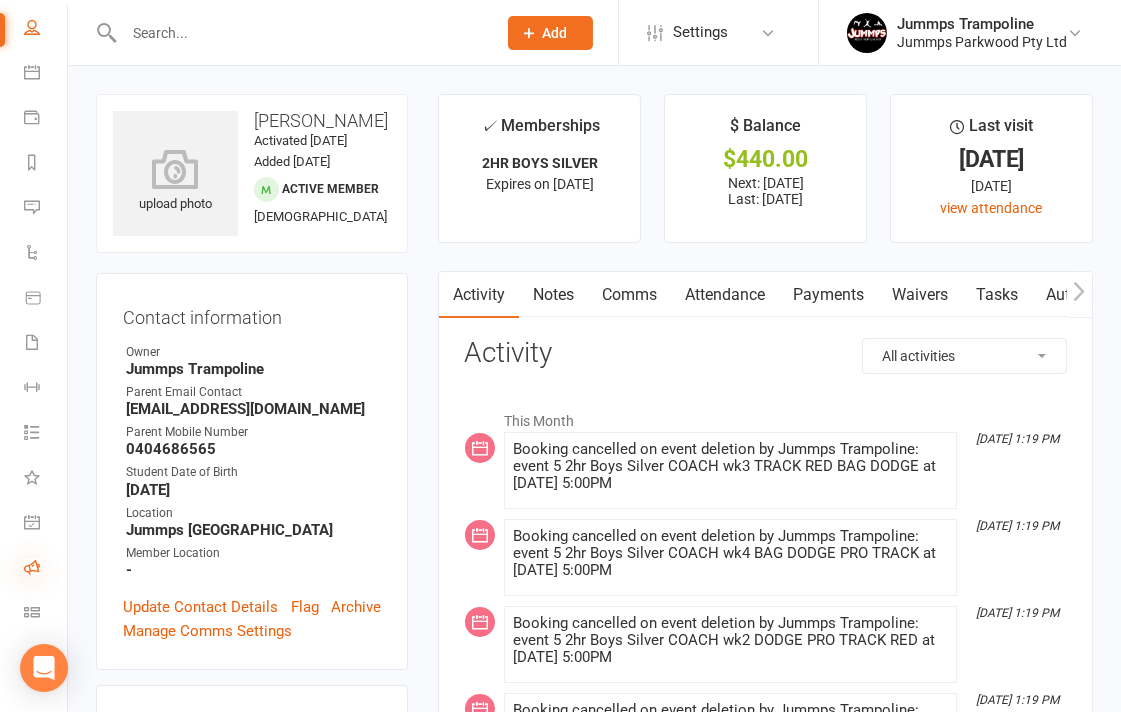click at bounding box center (32, 567) 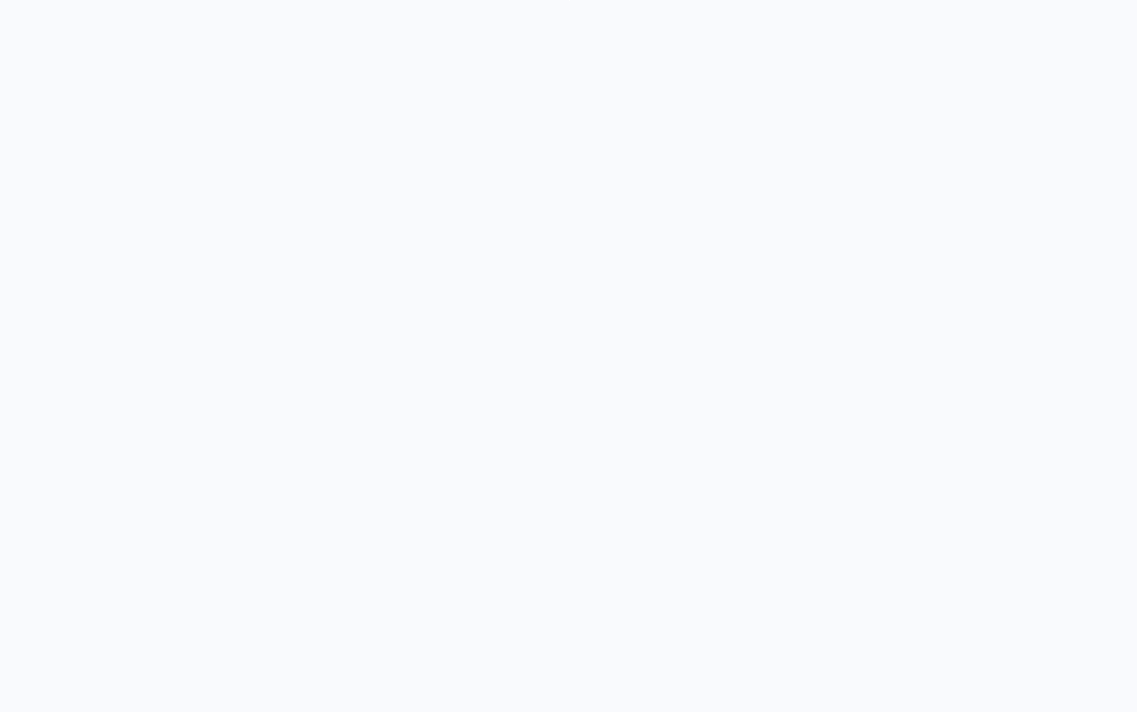 scroll, scrollTop: 0, scrollLeft: 0, axis: both 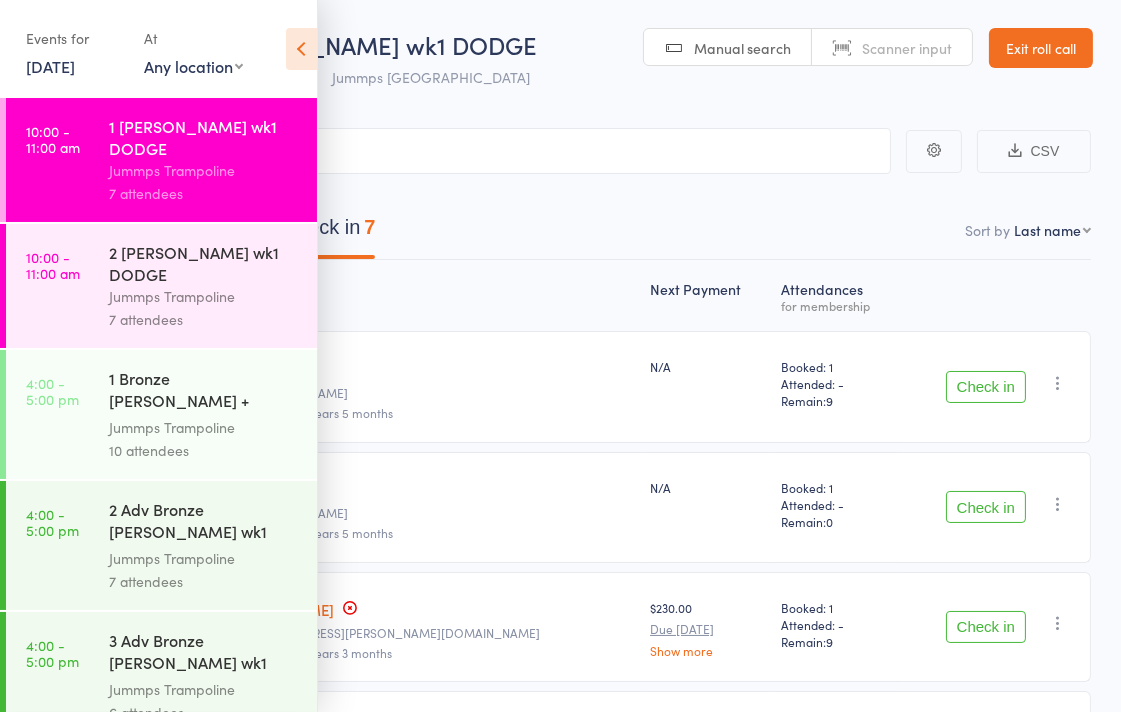 click on "7 attendees" at bounding box center [204, 319] 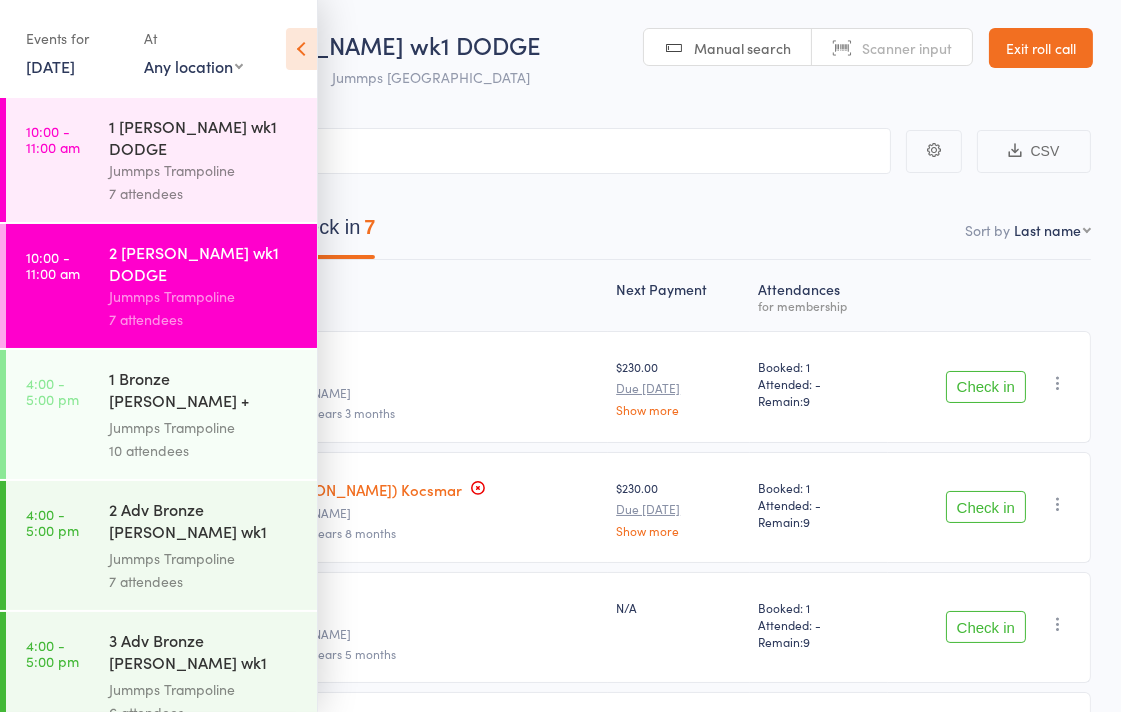 click at bounding box center (301, 49) 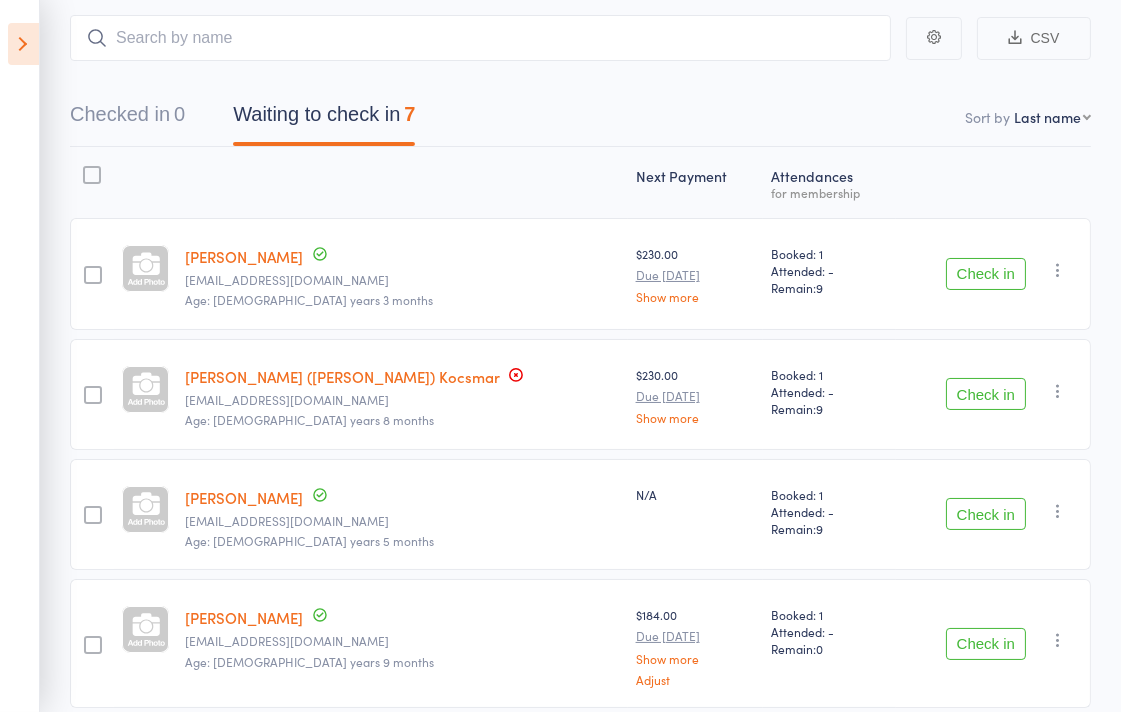 scroll, scrollTop: 222, scrollLeft: 0, axis: vertical 